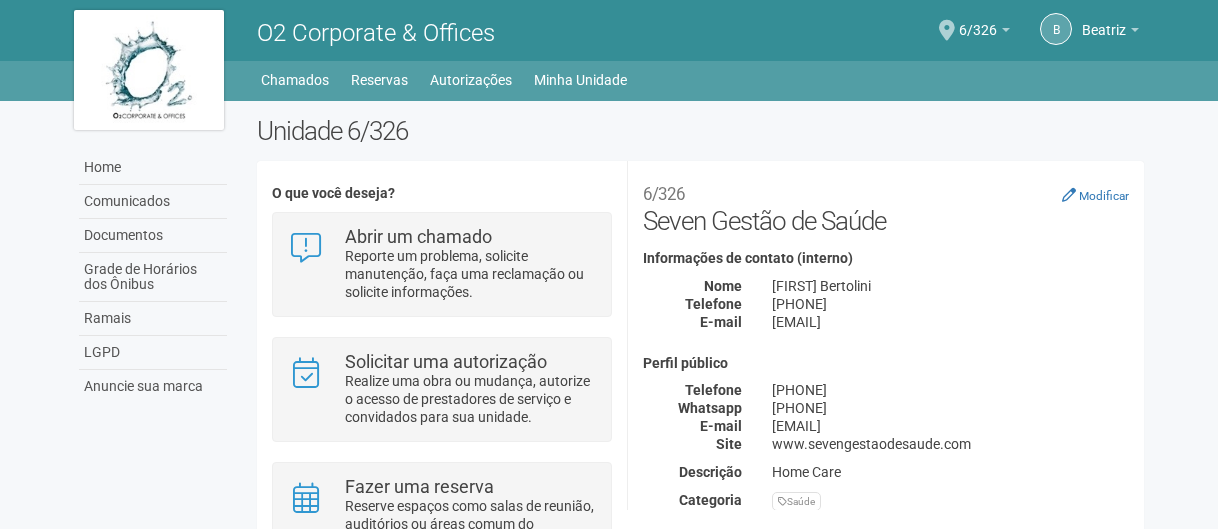 scroll, scrollTop: 0, scrollLeft: 0, axis: both 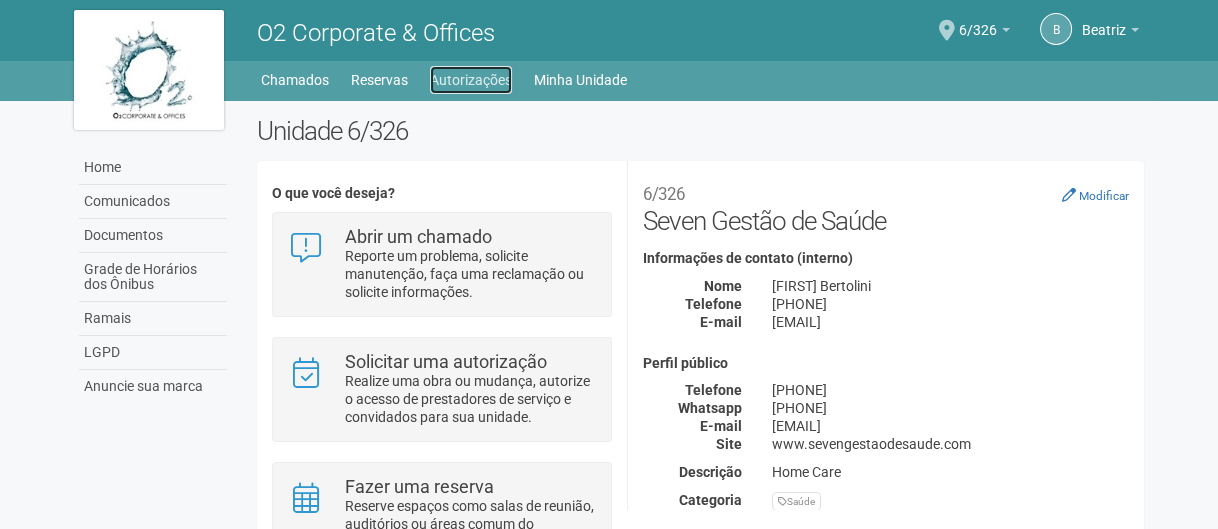 click on "Autorizações" at bounding box center (471, 80) 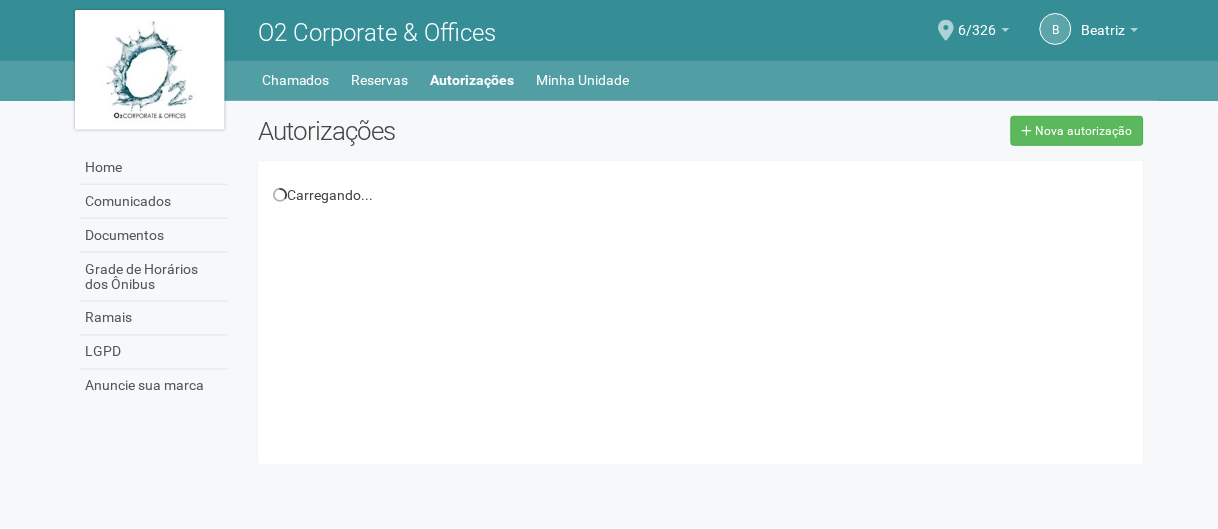 scroll, scrollTop: 0, scrollLeft: 0, axis: both 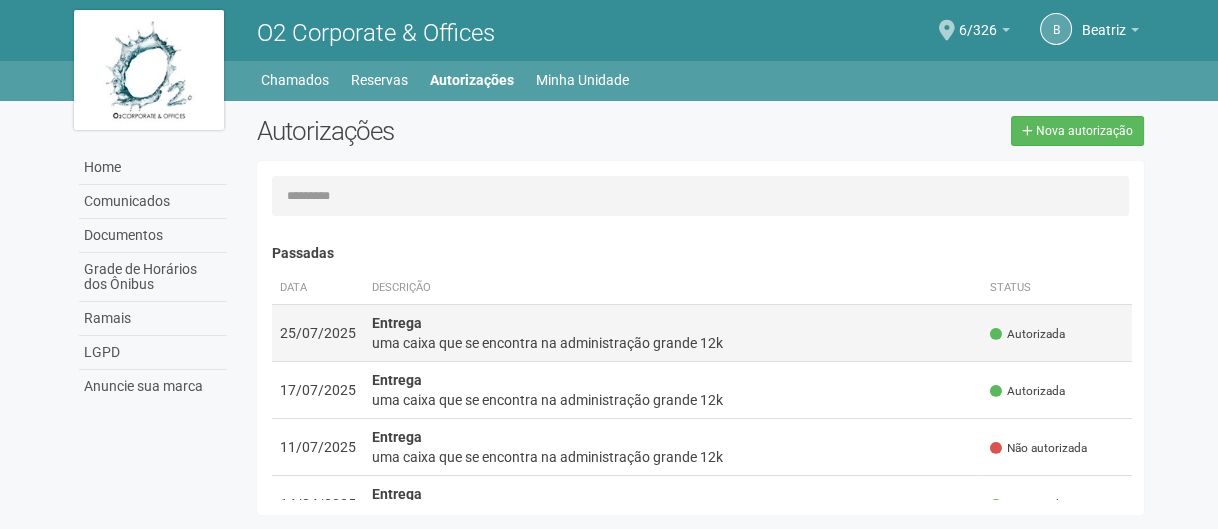 click on "uma caixa que se encontra na administração grande 12k" at bounding box center [673, 343] 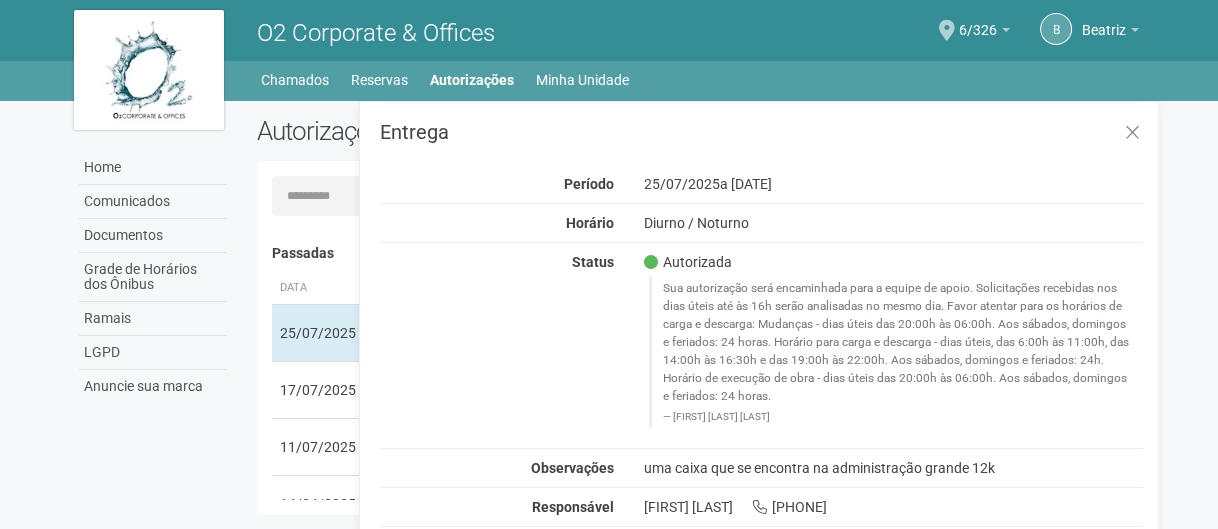 scroll, scrollTop: 31, scrollLeft: 0, axis: vertical 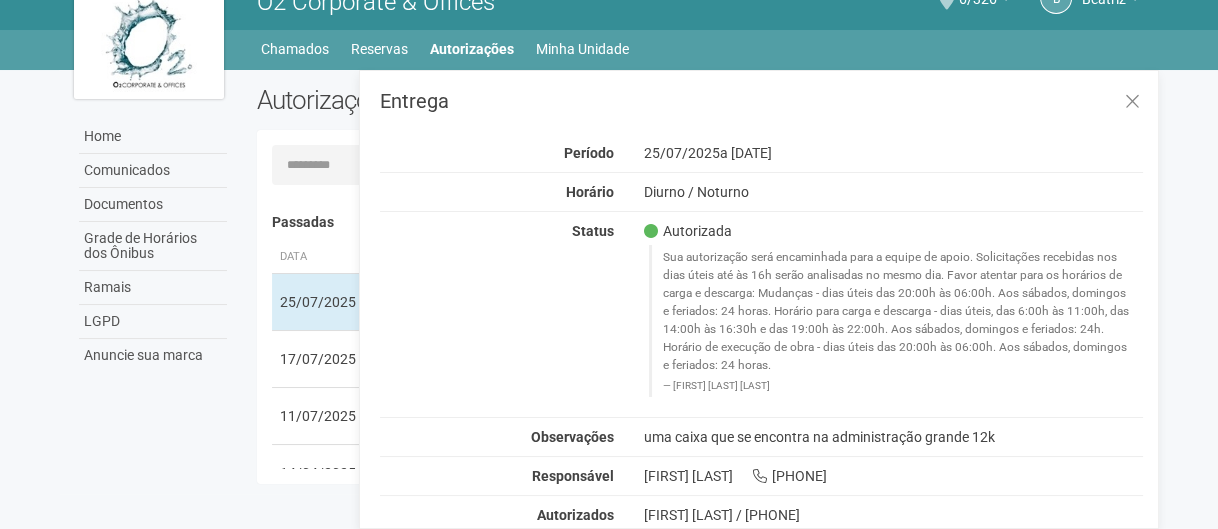 drag, startPoint x: 648, startPoint y: 437, endPoint x: 1070, endPoint y: 434, distance: 422.01065 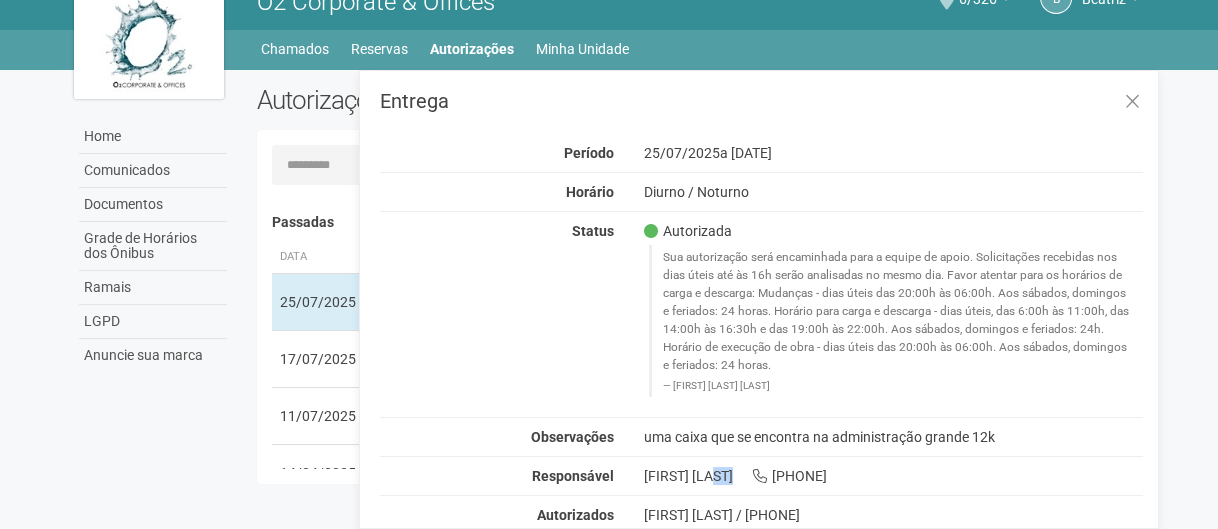 drag, startPoint x: 645, startPoint y: 477, endPoint x: 748, endPoint y: 479, distance: 103.01942 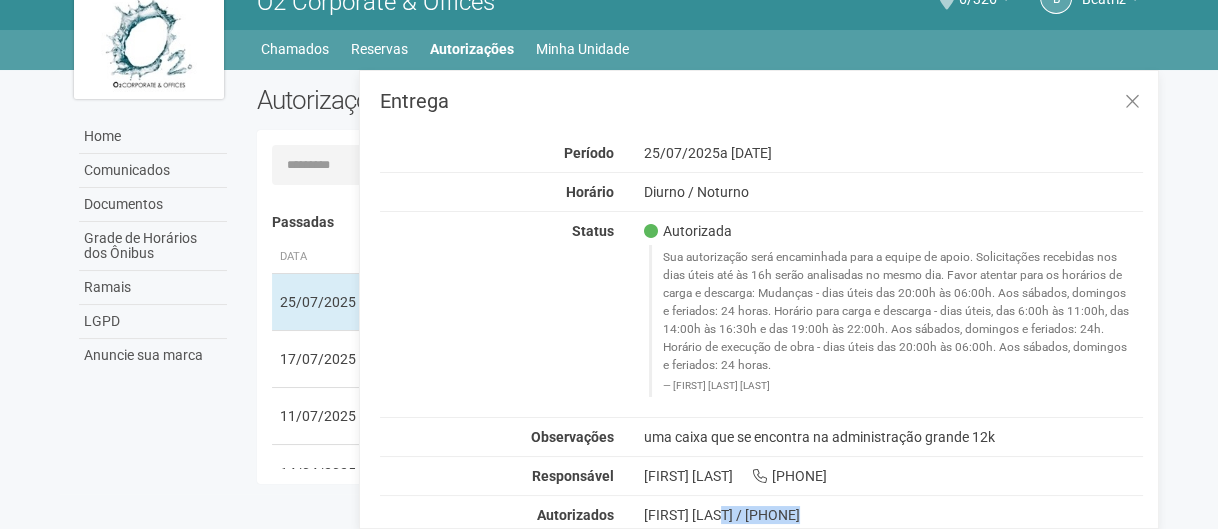 drag, startPoint x: 647, startPoint y: 507, endPoint x: 720, endPoint y: 511, distance: 73.109505 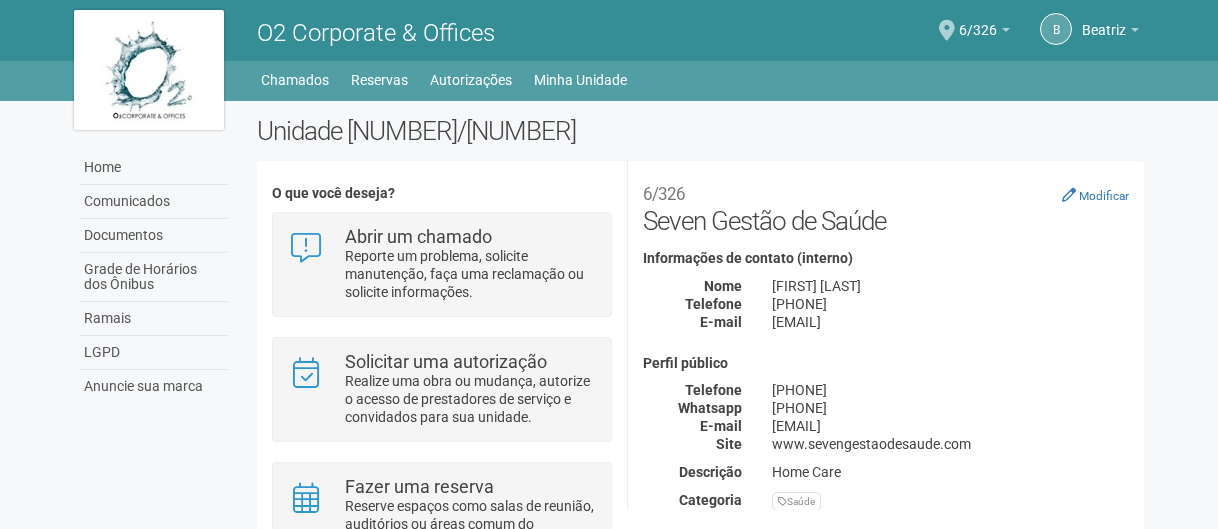 scroll, scrollTop: 0, scrollLeft: 0, axis: both 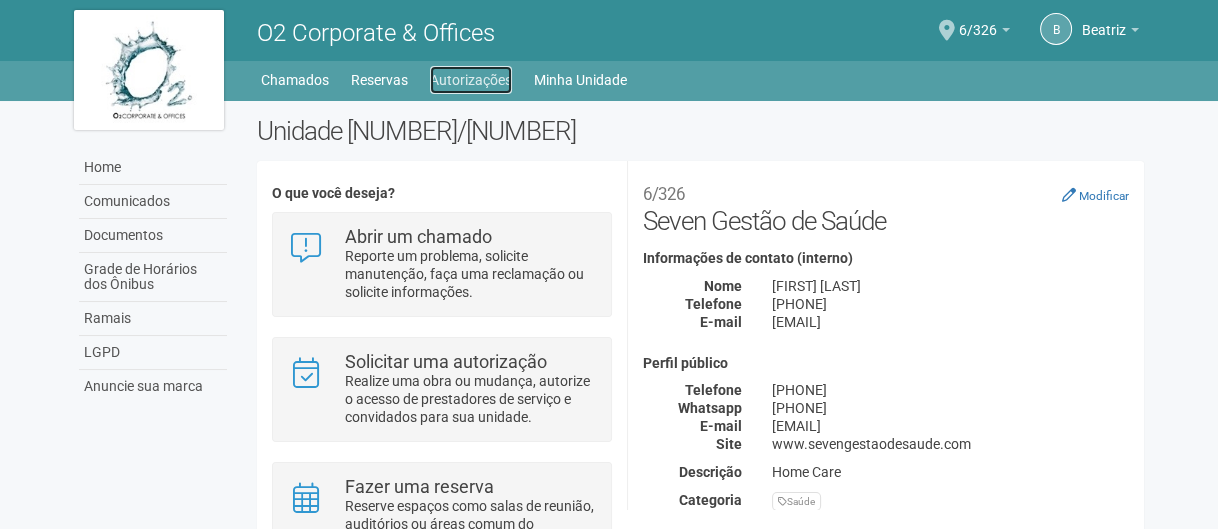 click on "Autorizações" at bounding box center [471, 80] 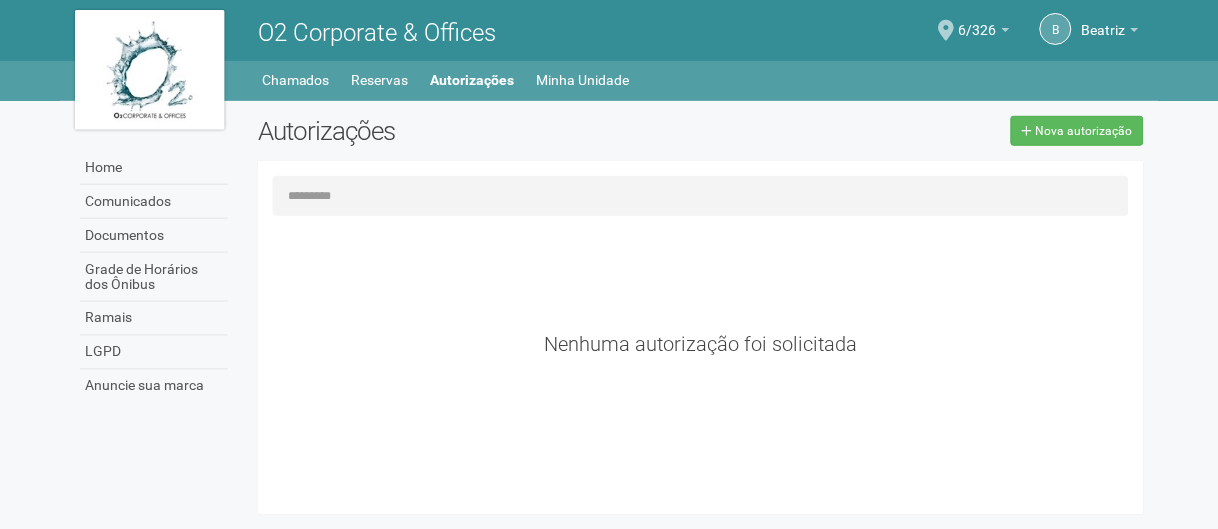 scroll, scrollTop: 0, scrollLeft: 0, axis: both 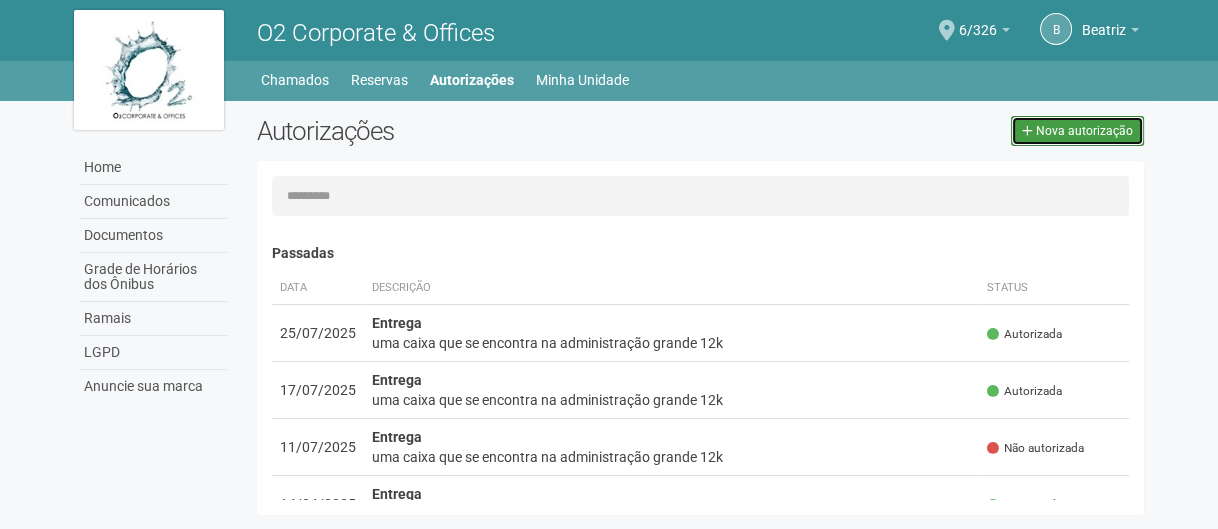 click on "Nova autorização" at bounding box center [1084, 131] 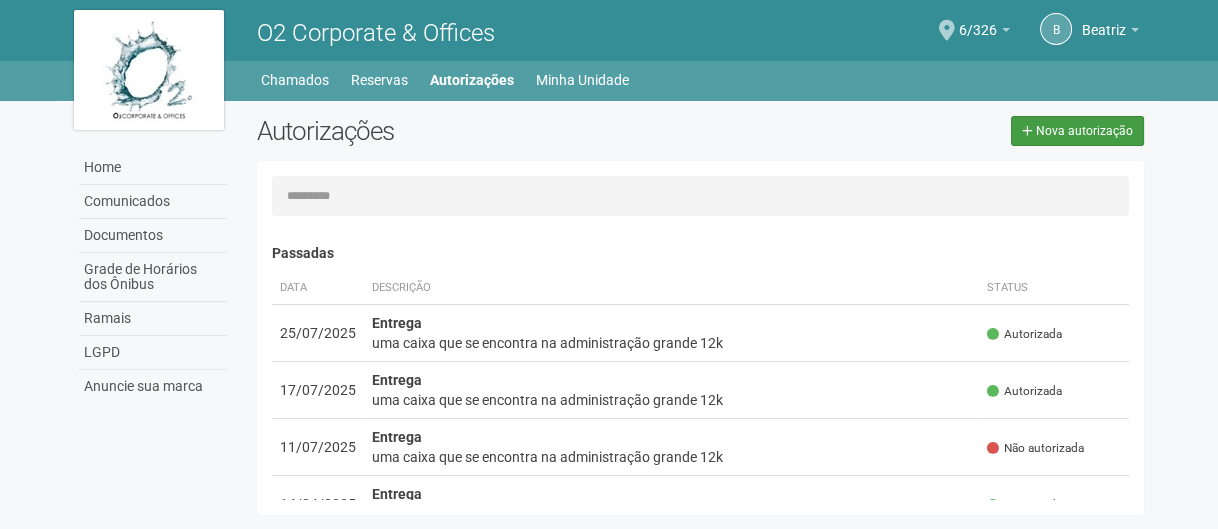 select on "**" 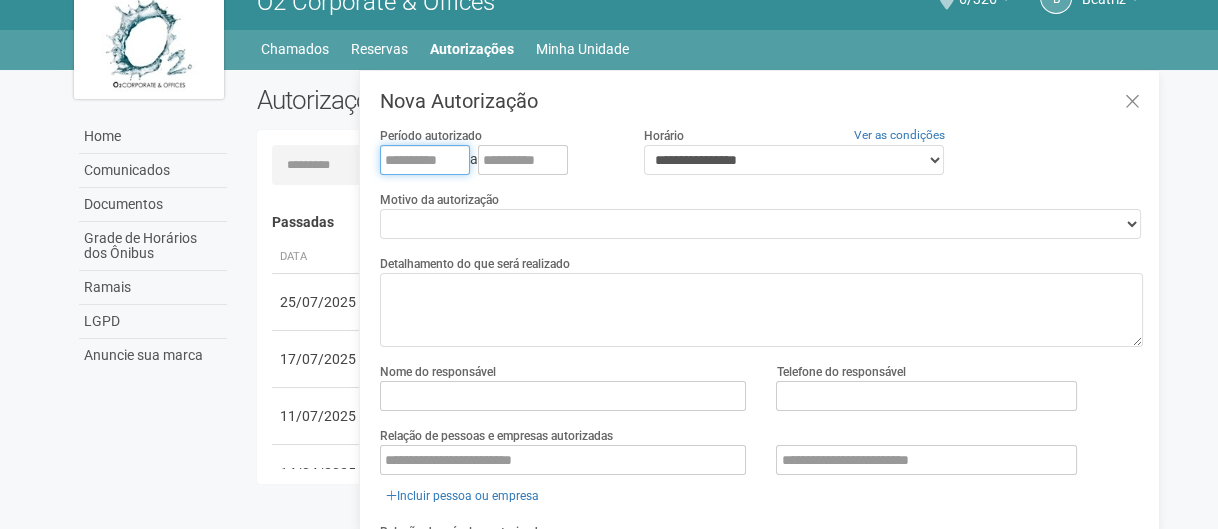 click at bounding box center (425, 160) 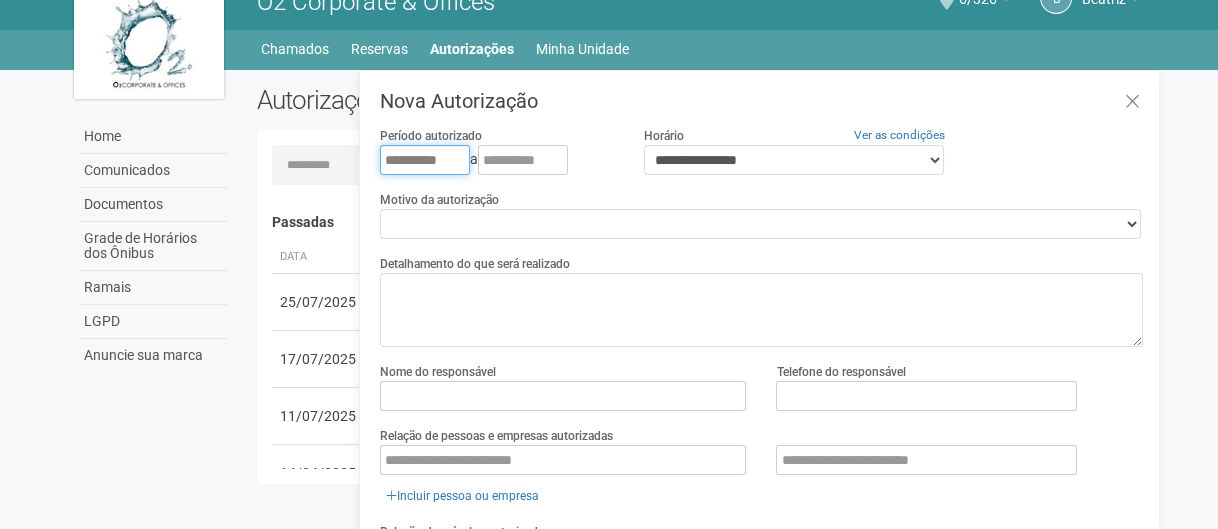 type on "**********" 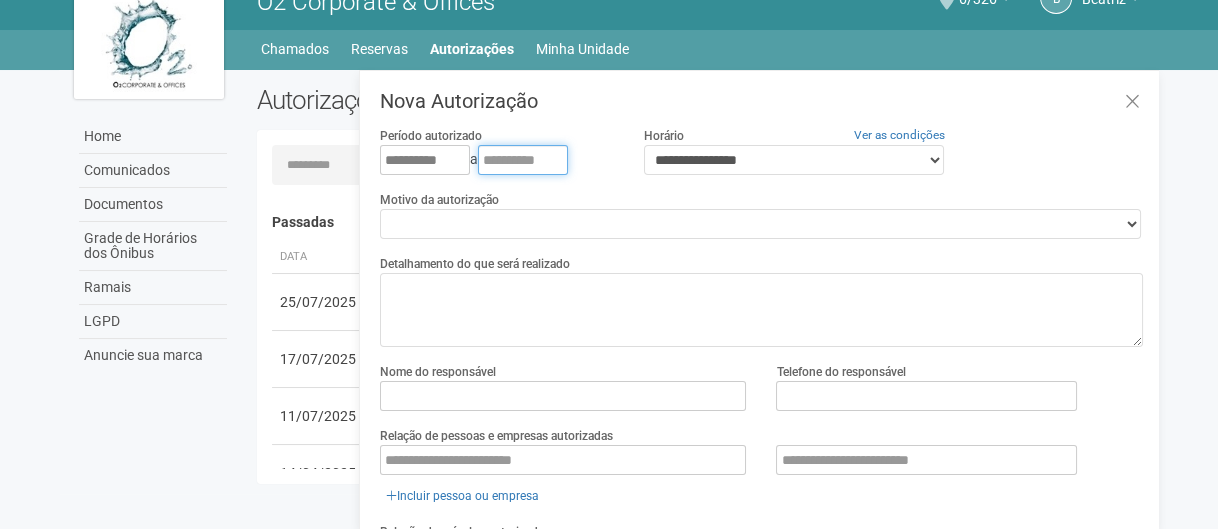 click at bounding box center (523, 160) 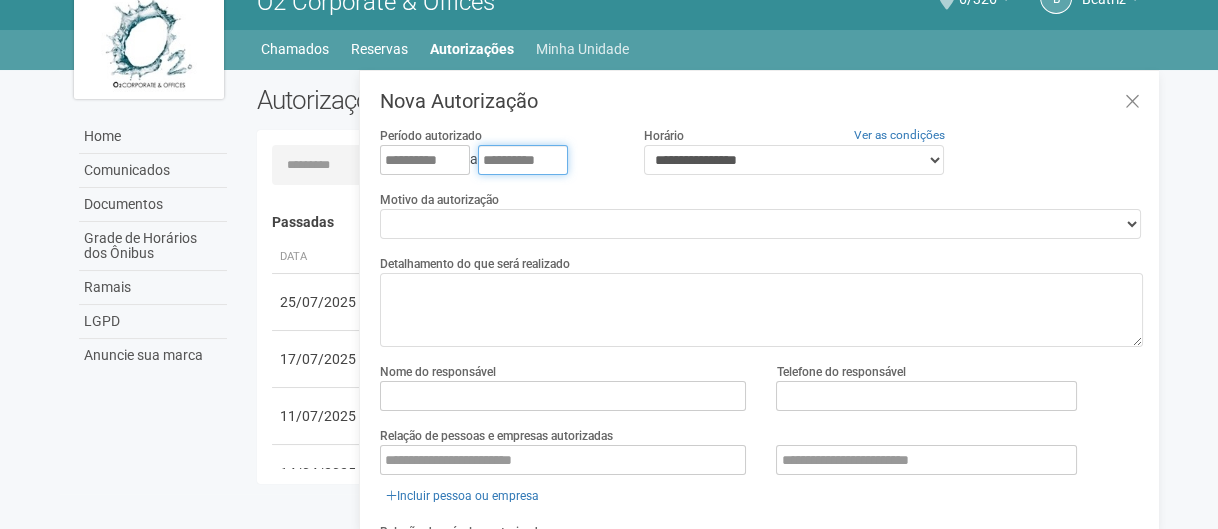 type on "**********" 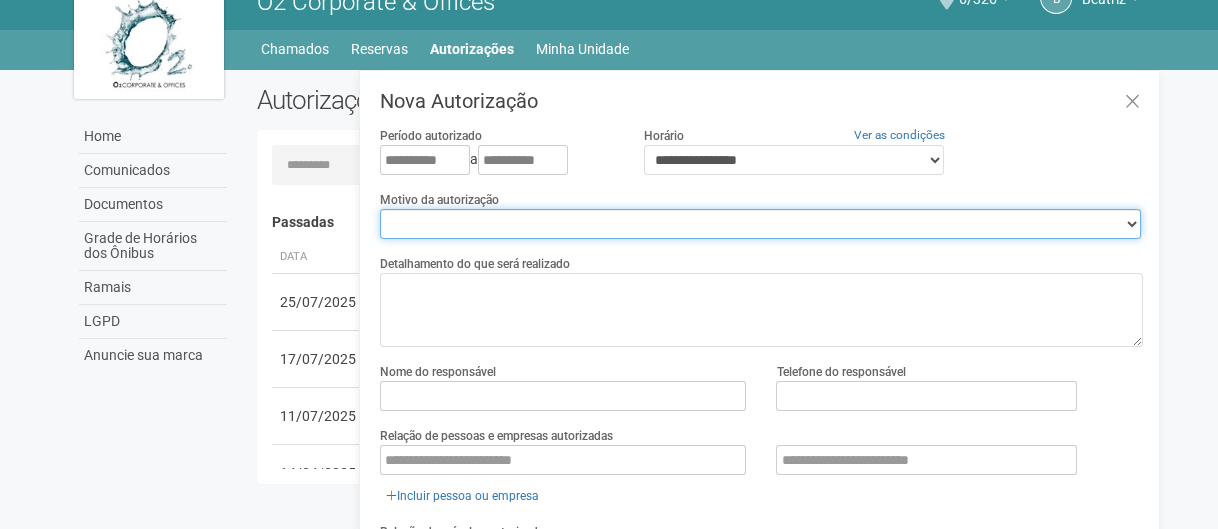 click on "**********" at bounding box center (760, 224) 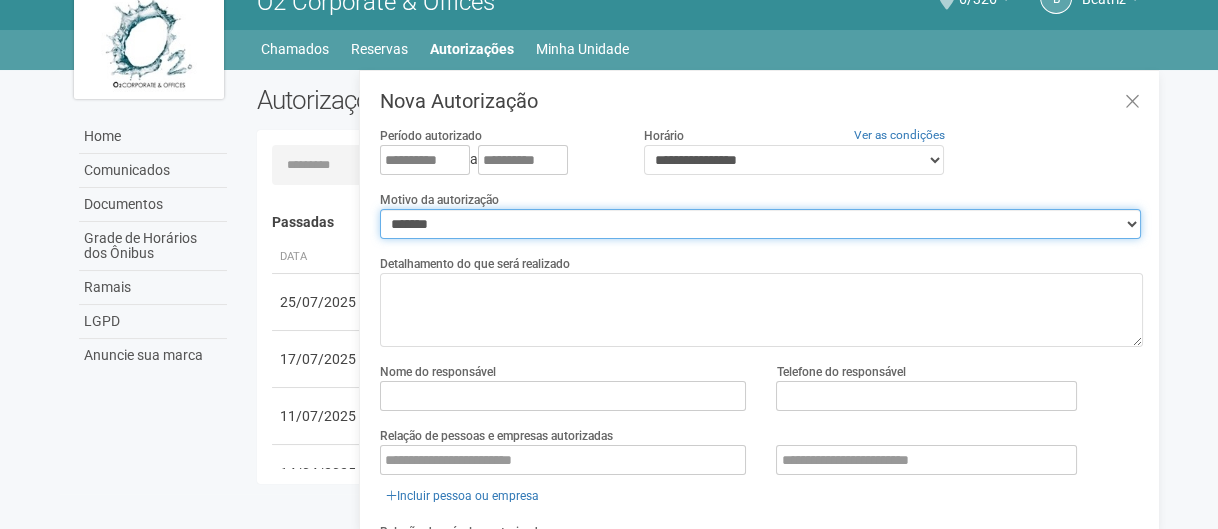 click on "**********" at bounding box center [760, 224] 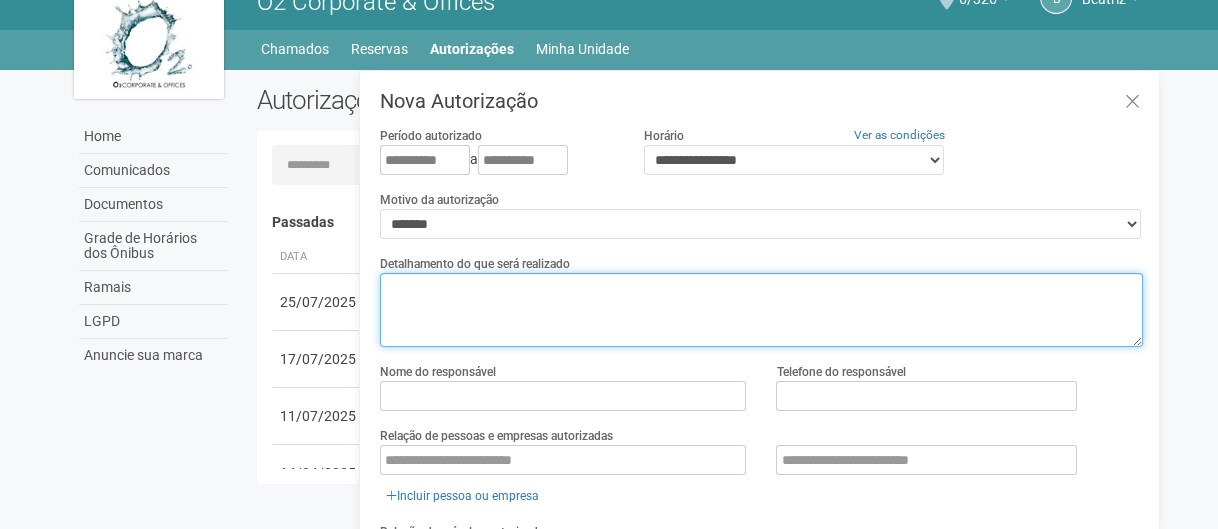 click at bounding box center [761, 310] 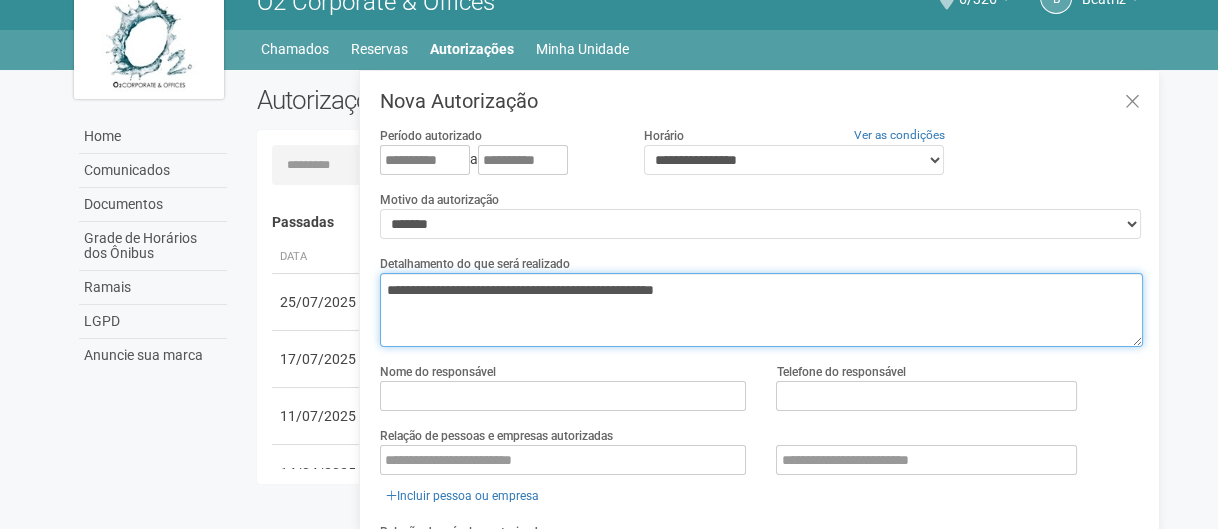 click on "**********" at bounding box center [761, 310] 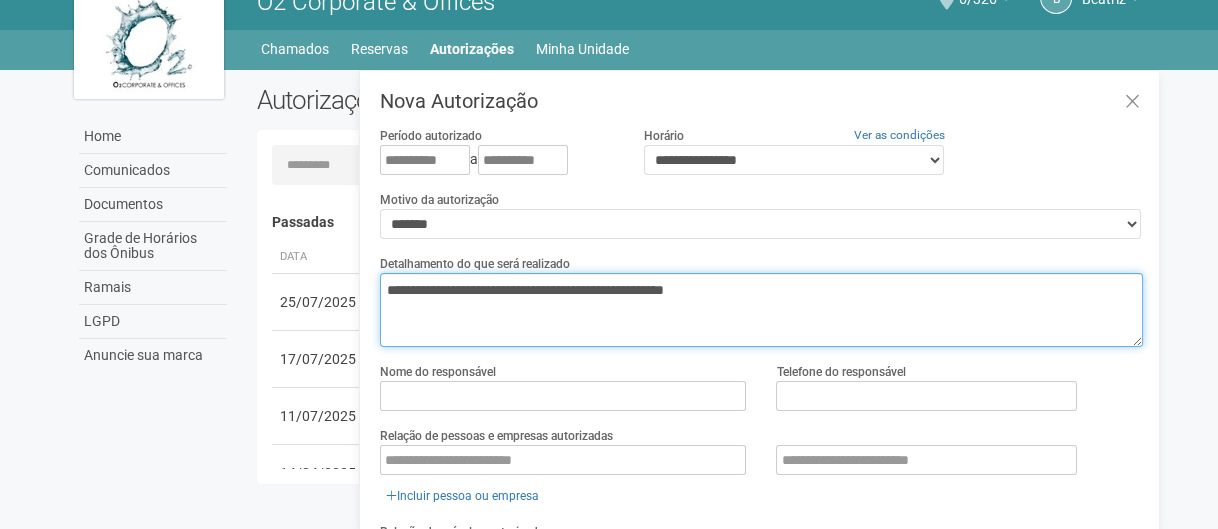 type on "**********" 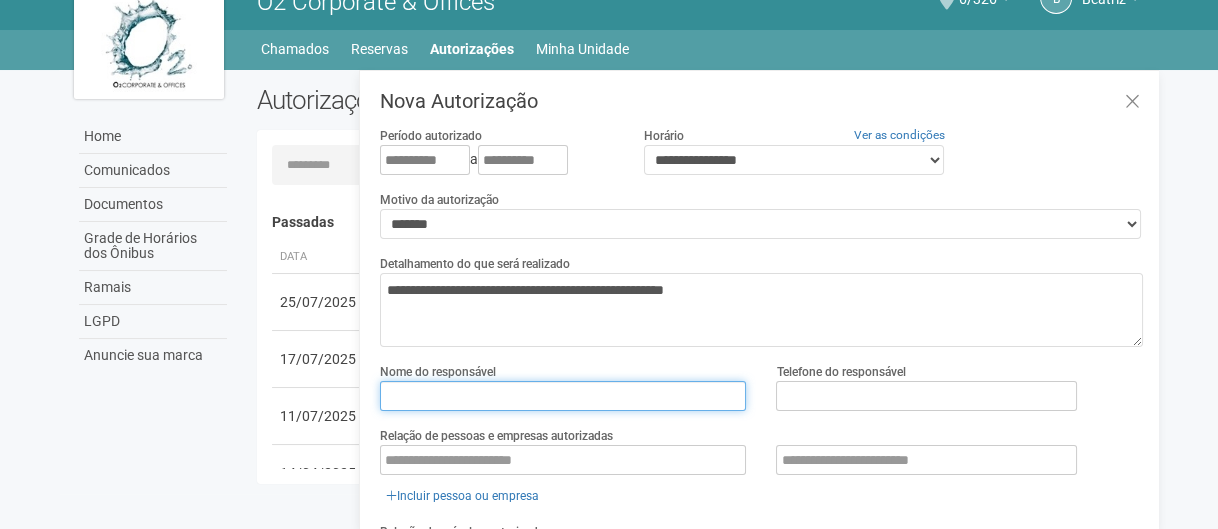 click at bounding box center (563, 396) 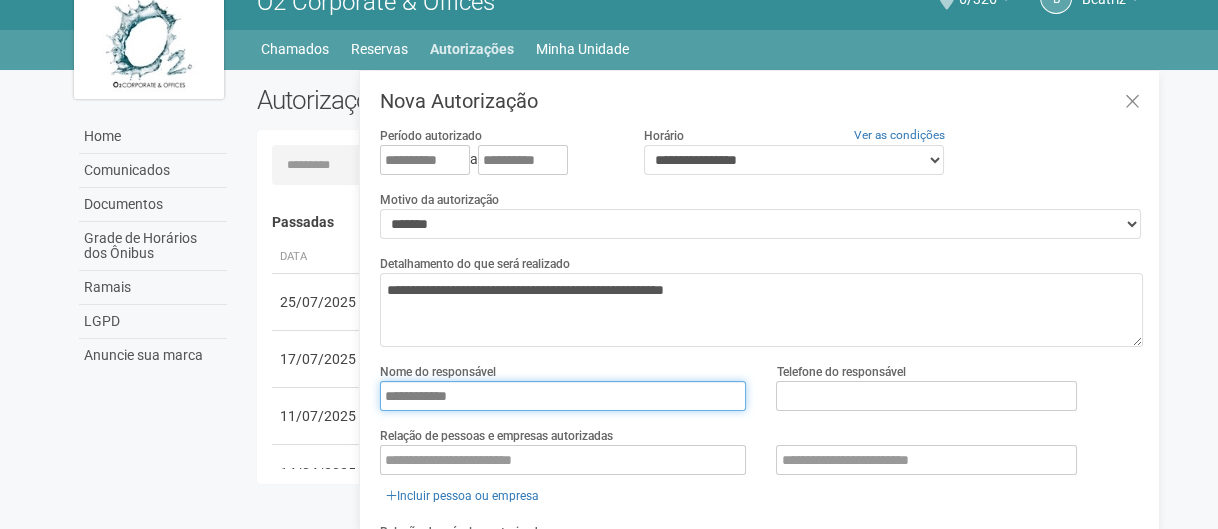 type on "**********" 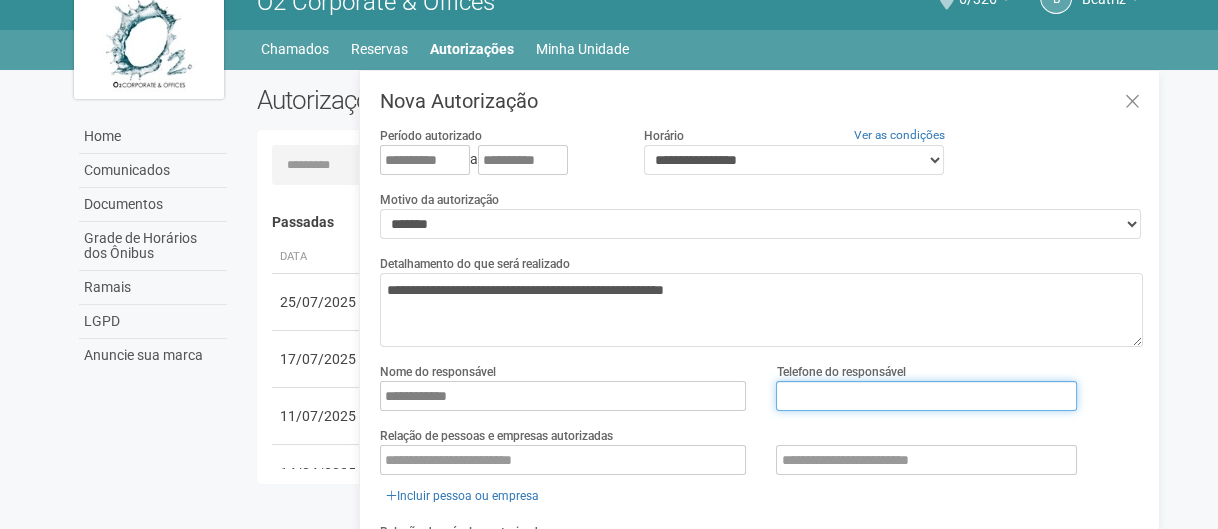 click at bounding box center (926, 396) 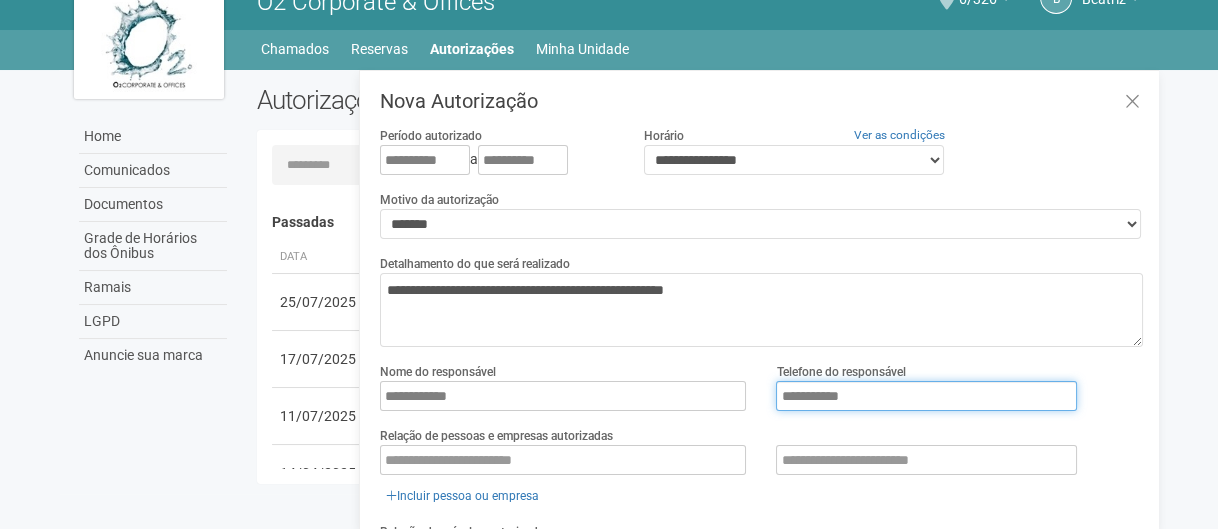 type on "**********" 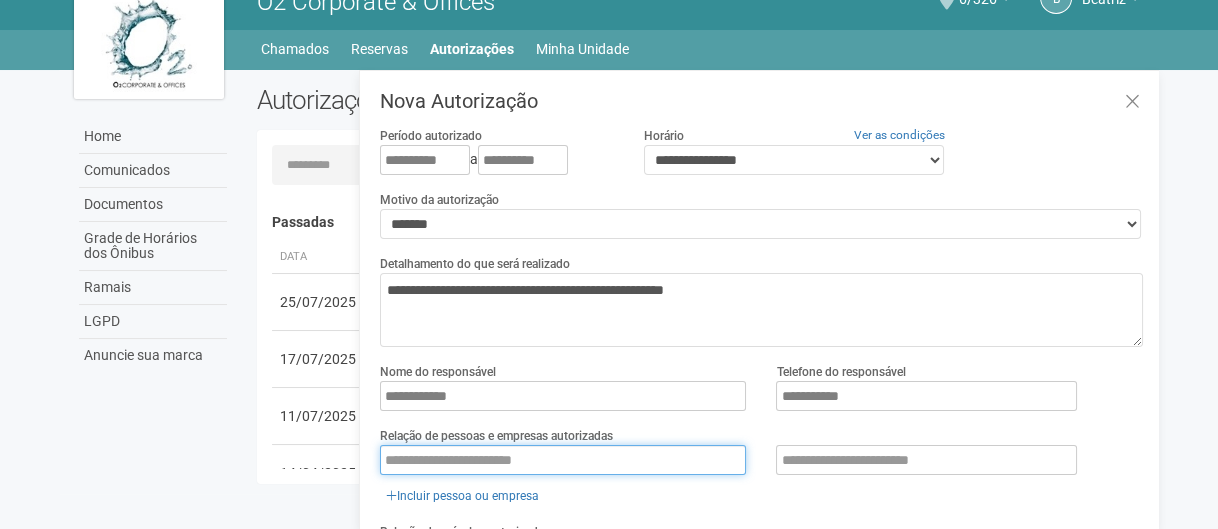 click at bounding box center (563, 460) 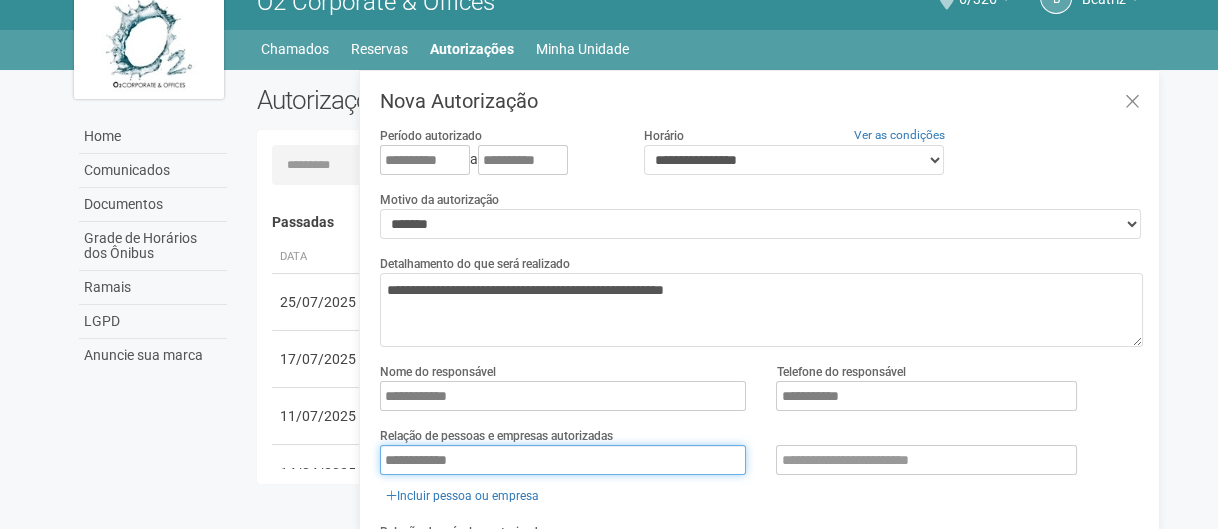 type on "**********" 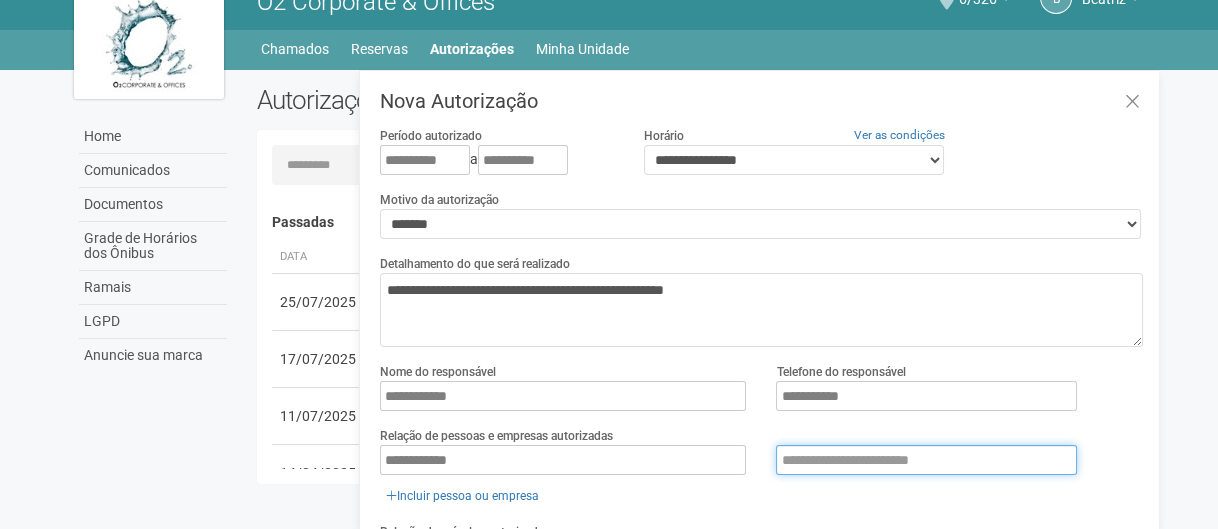 click at bounding box center (926, 460) 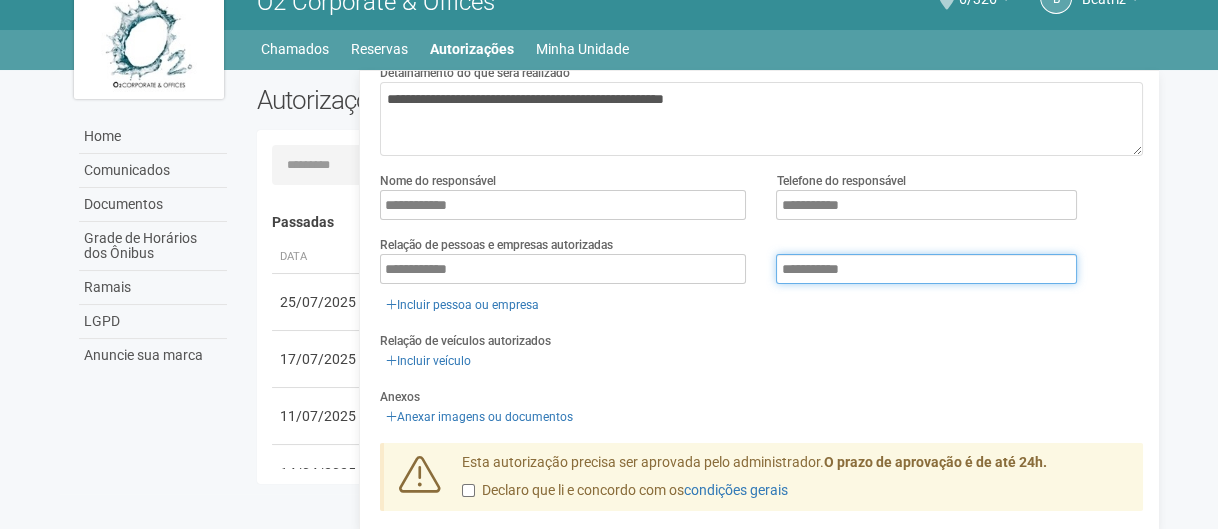 scroll, scrollTop: 251, scrollLeft: 0, axis: vertical 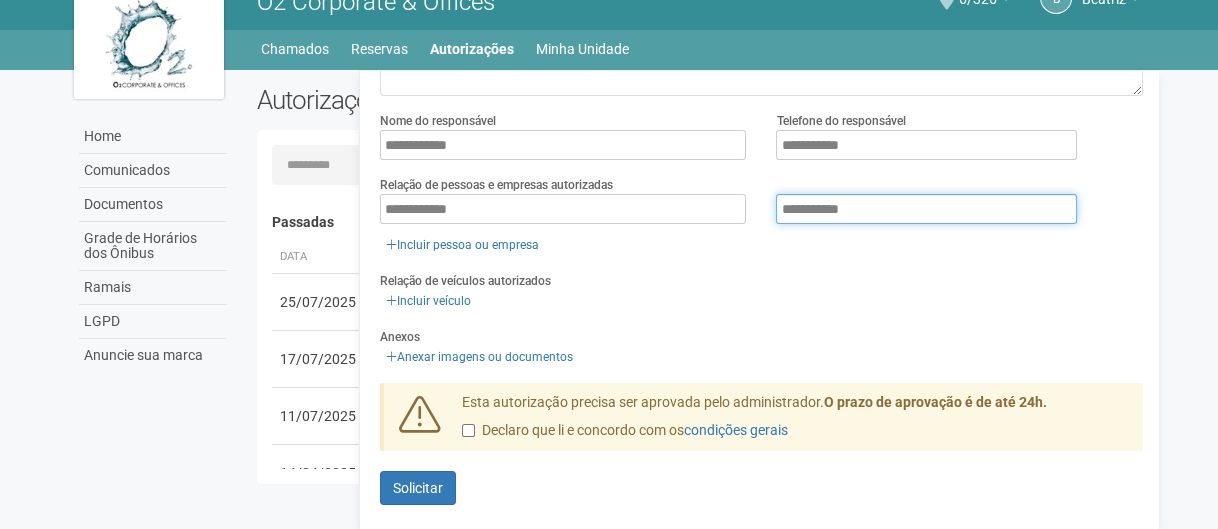 type on "**********" 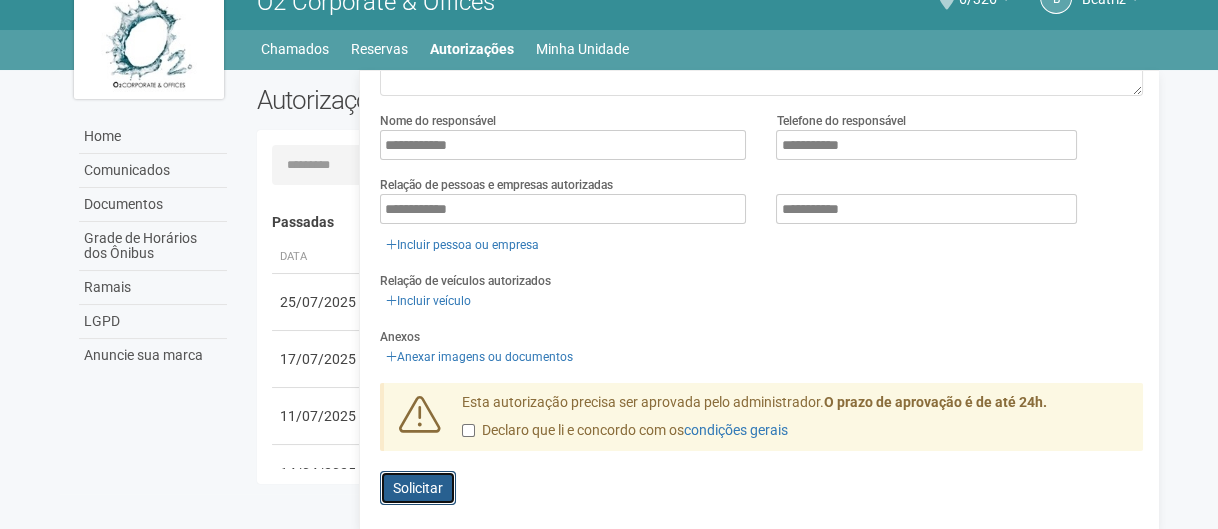 click on "Enviando...
Solicitar" at bounding box center [418, 488] 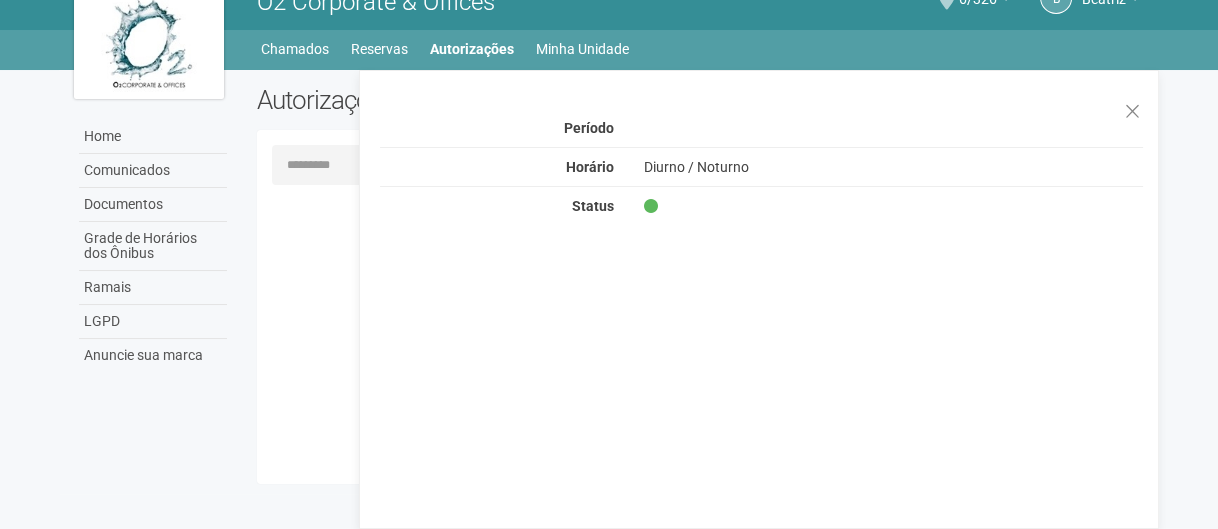 scroll, scrollTop: 0, scrollLeft: 0, axis: both 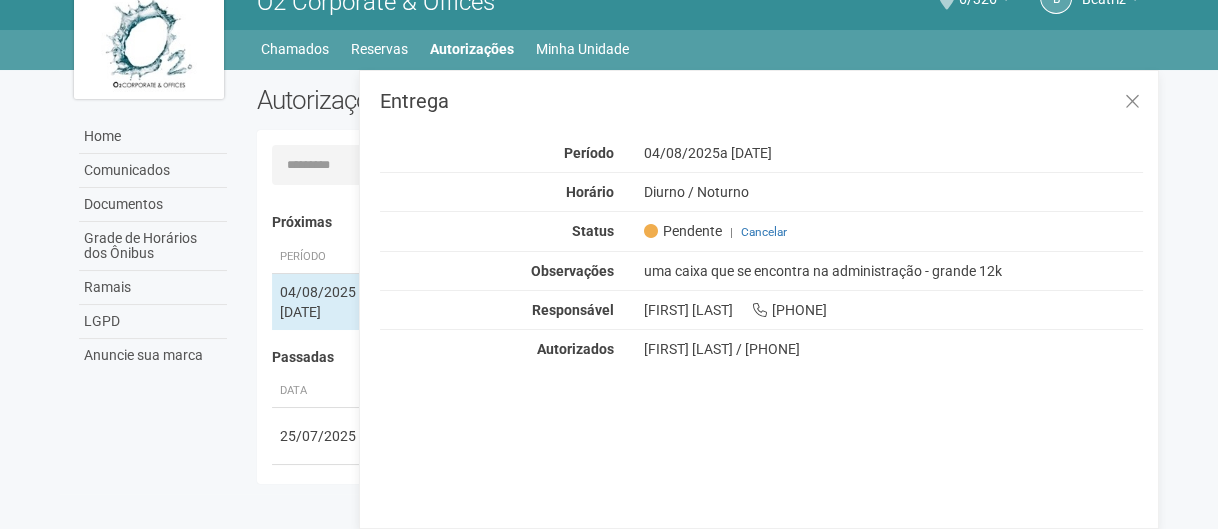 click on "Período
[DATE]
[DATE]
Entrega" at bounding box center (702, 1049) 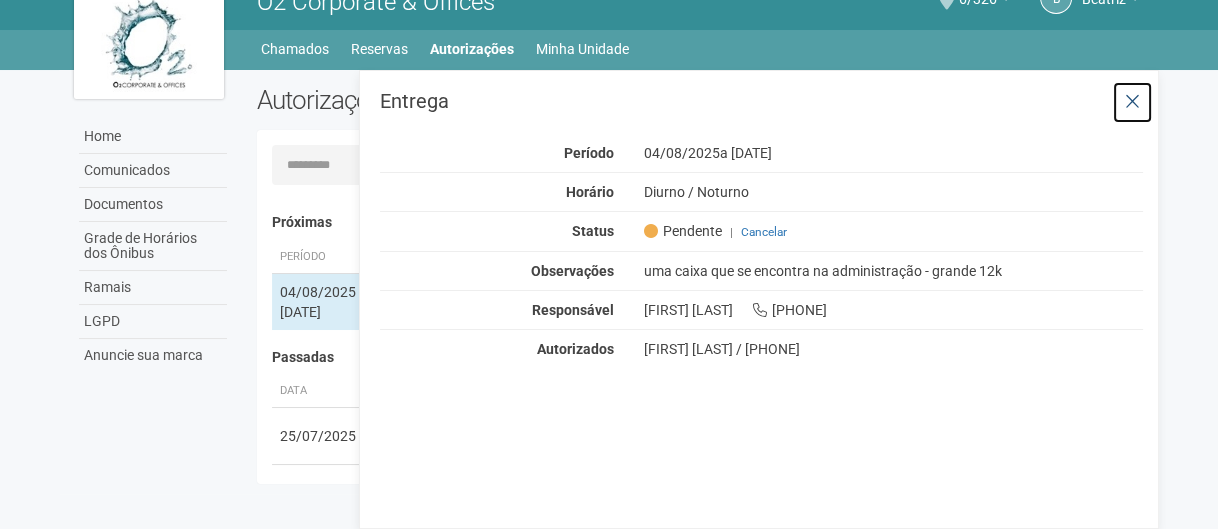 click at bounding box center [1132, 102] 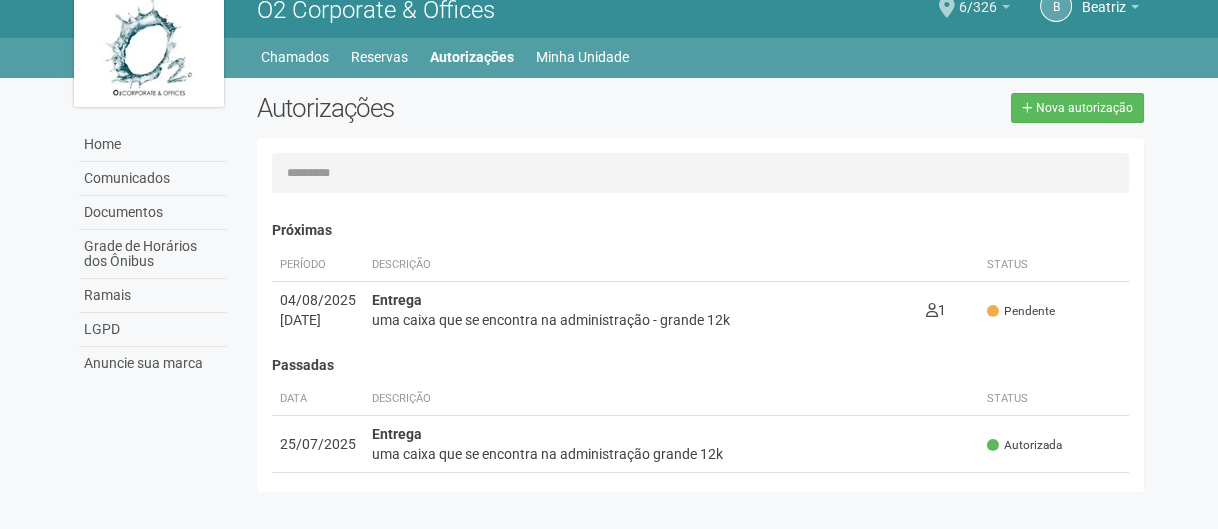 scroll, scrollTop: 31, scrollLeft: 0, axis: vertical 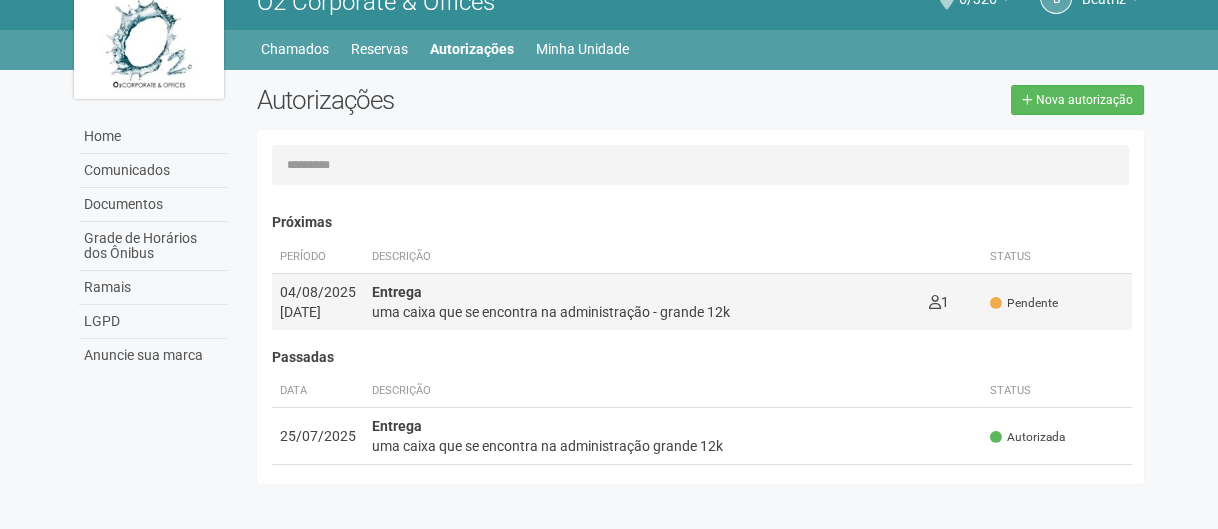 click on "uma caixa que se encontra na administração - grande 12k" at bounding box center [642, 312] 